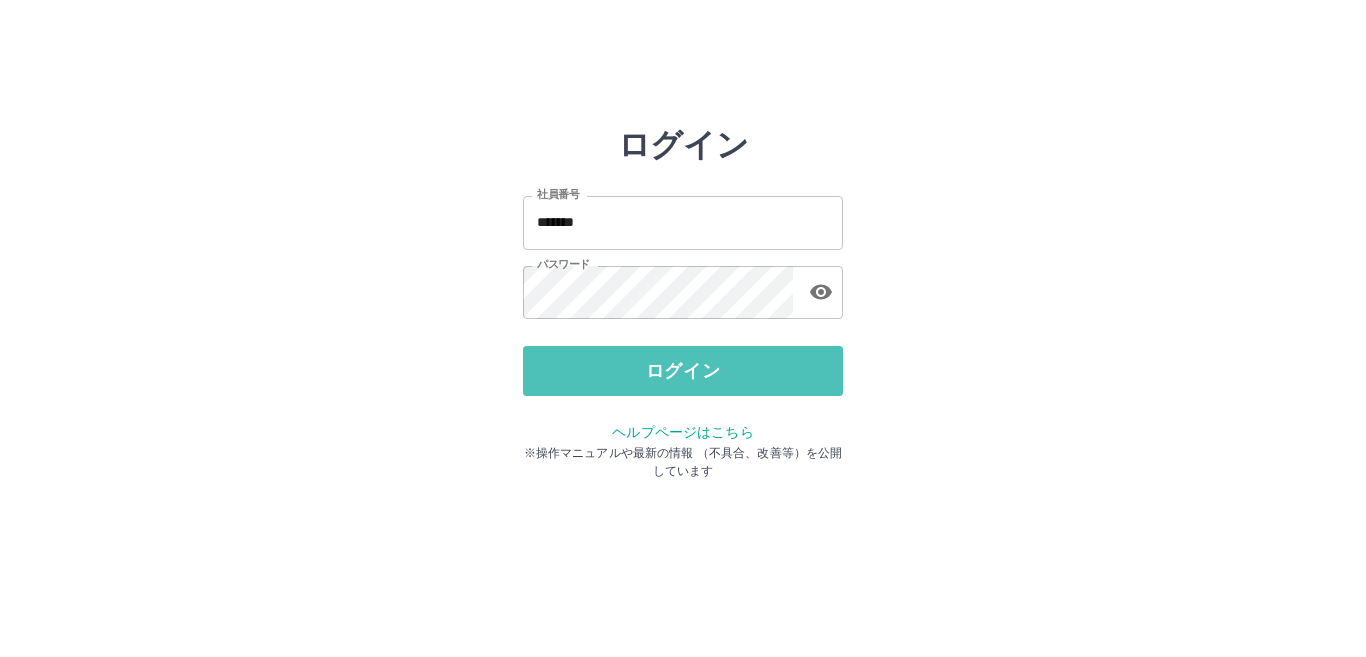 click on "ログイン" at bounding box center (683, 371) 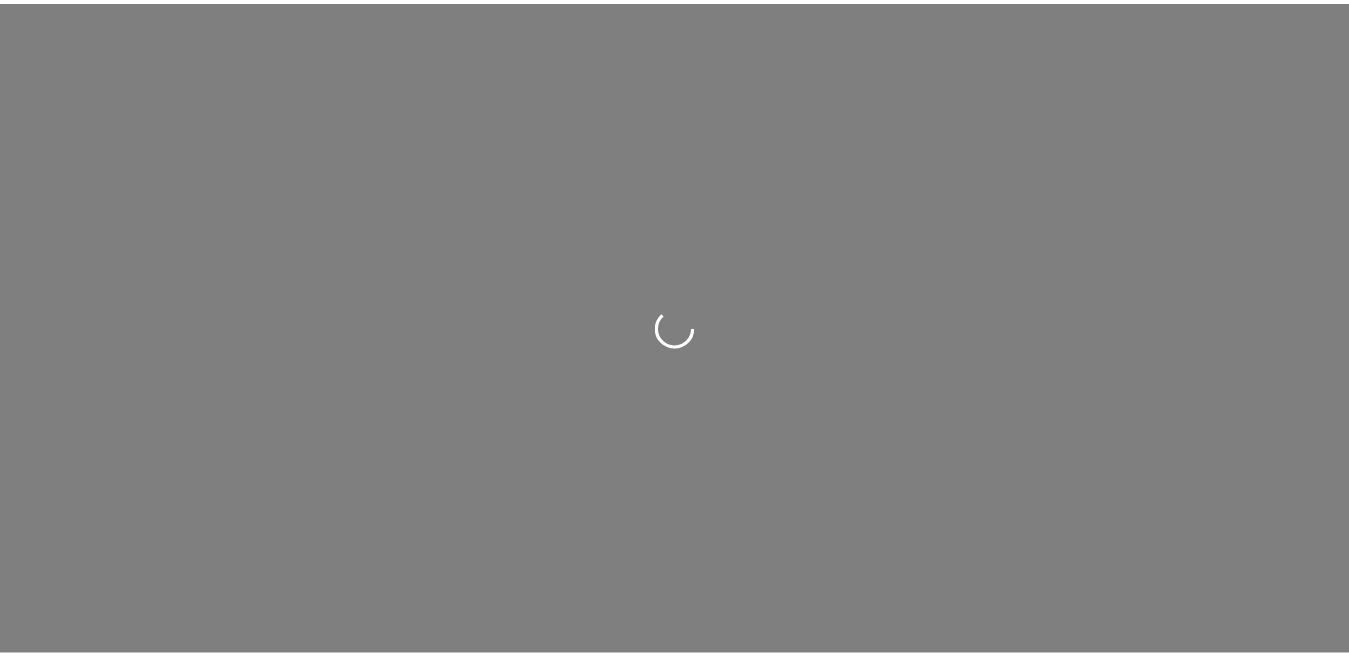 scroll, scrollTop: 0, scrollLeft: 0, axis: both 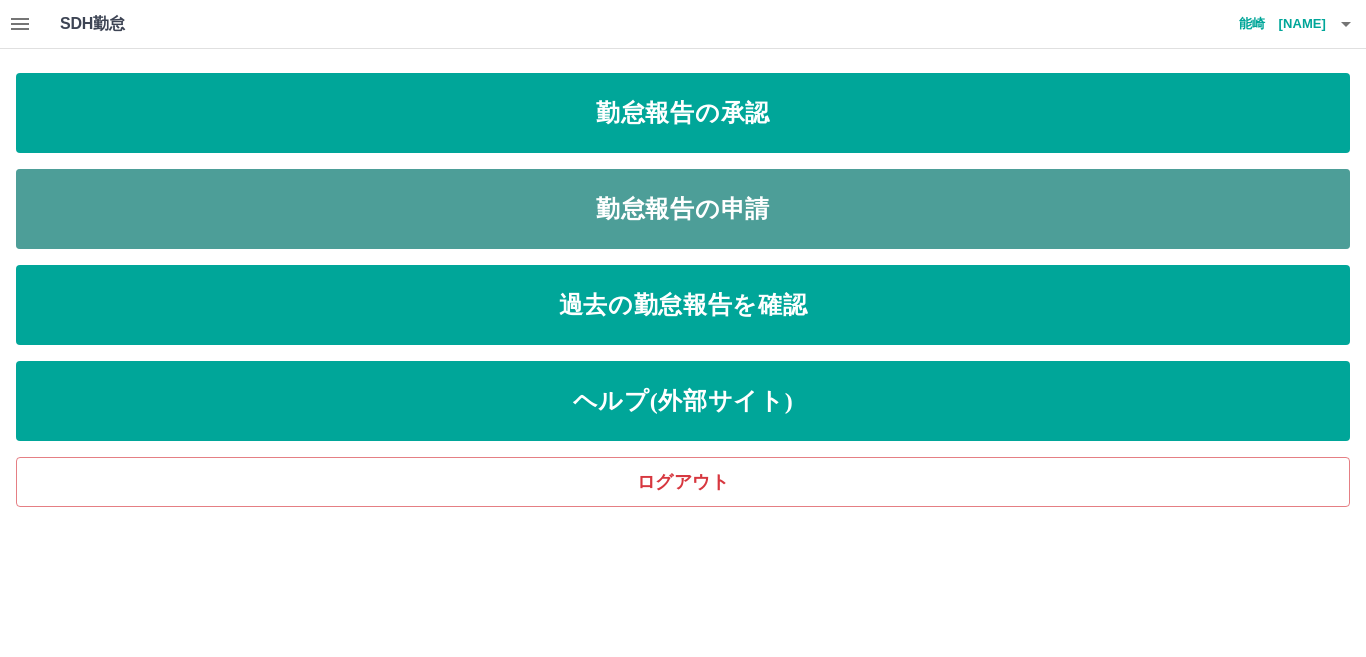 click on "勤怠報告の申請" at bounding box center [683, 209] 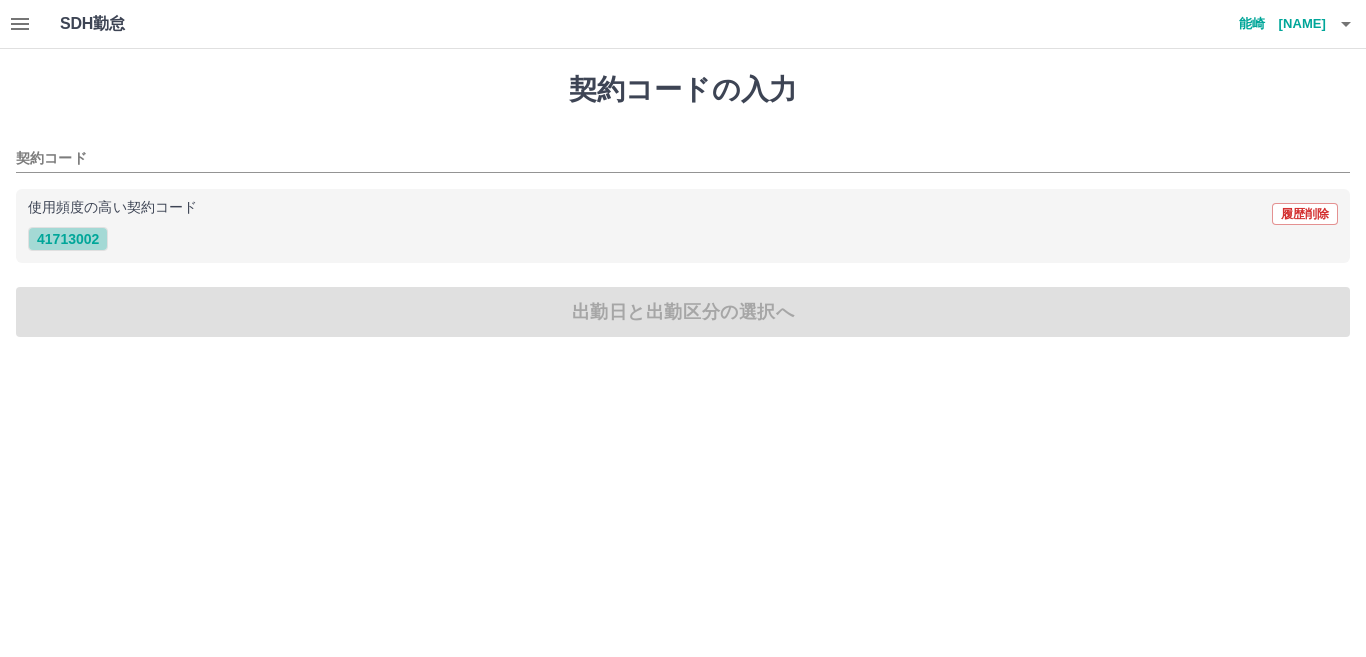 click on "41713002" at bounding box center (68, 239) 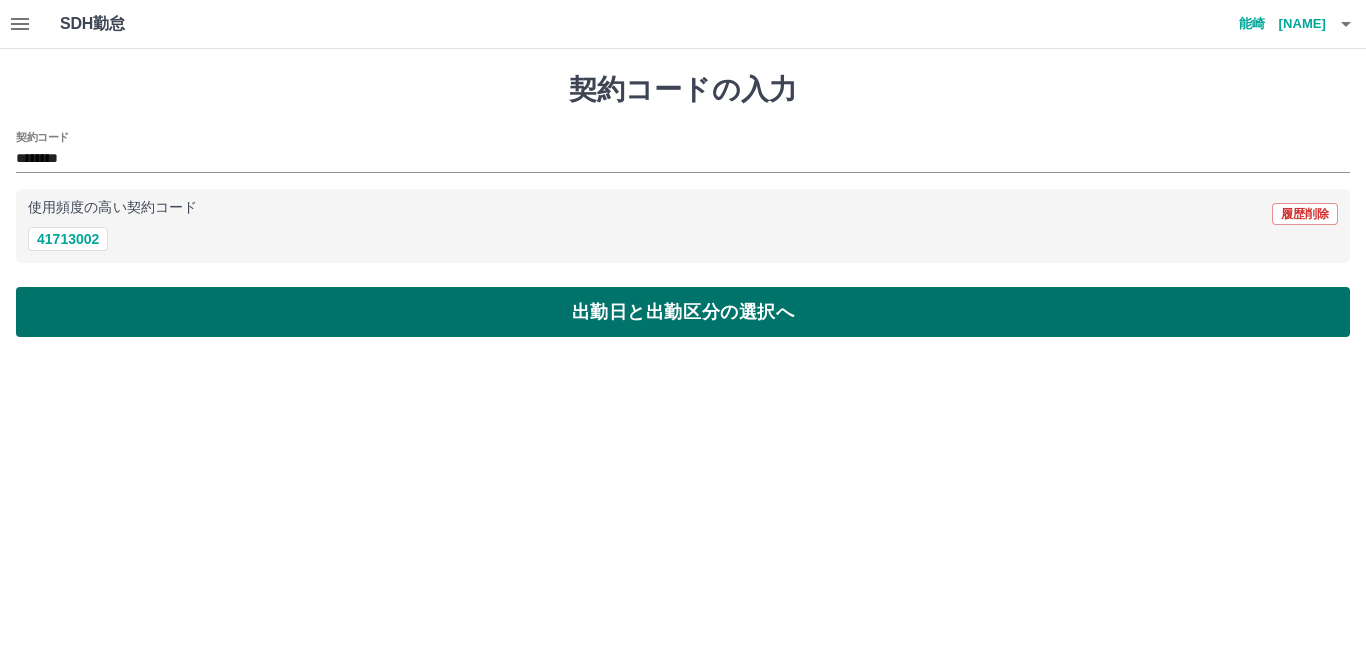 click on "出勤日と出勤区分の選択へ" at bounding box center (683, 312) 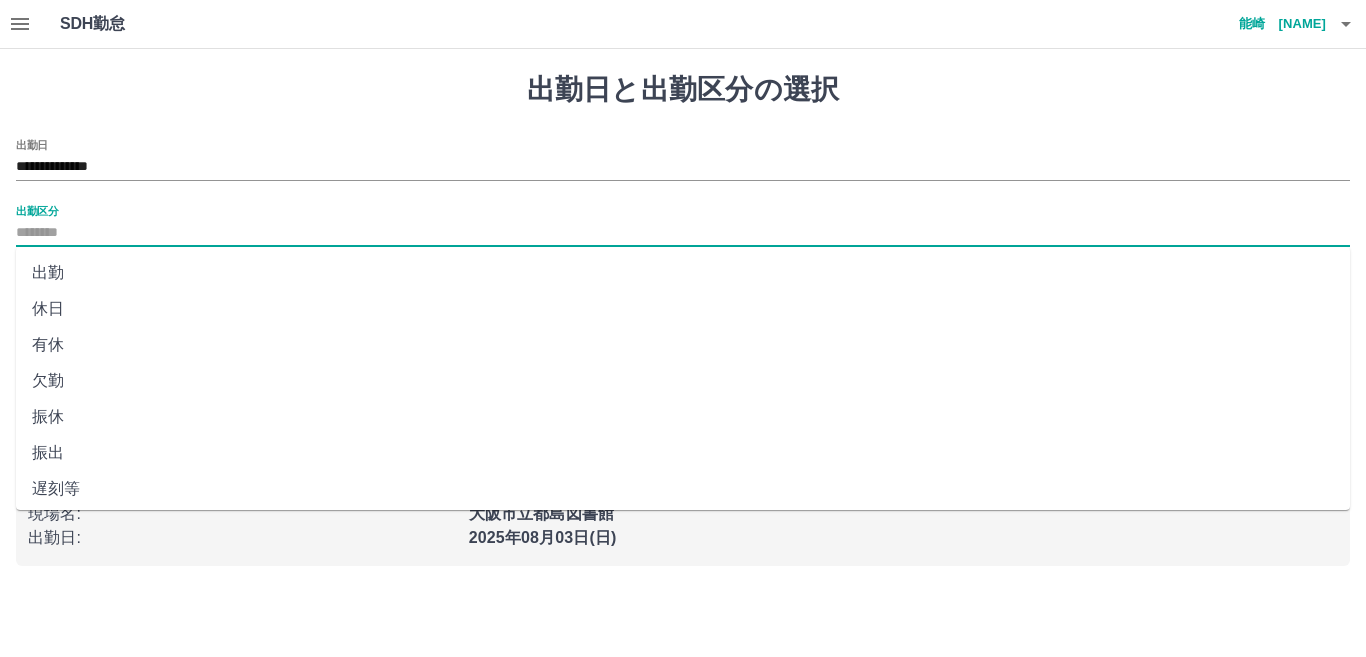 click on "出勤区分" at bounding box center (683, 233) 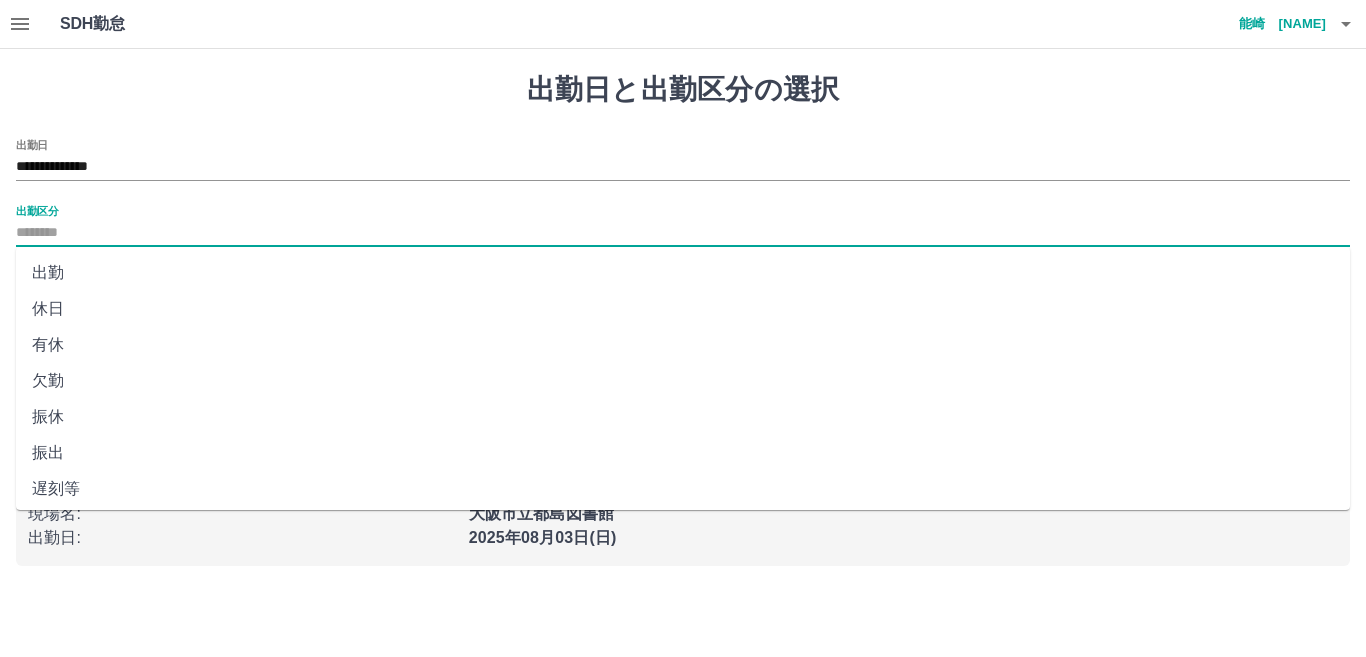 click on "出勤" at bounding box center (683, 273) 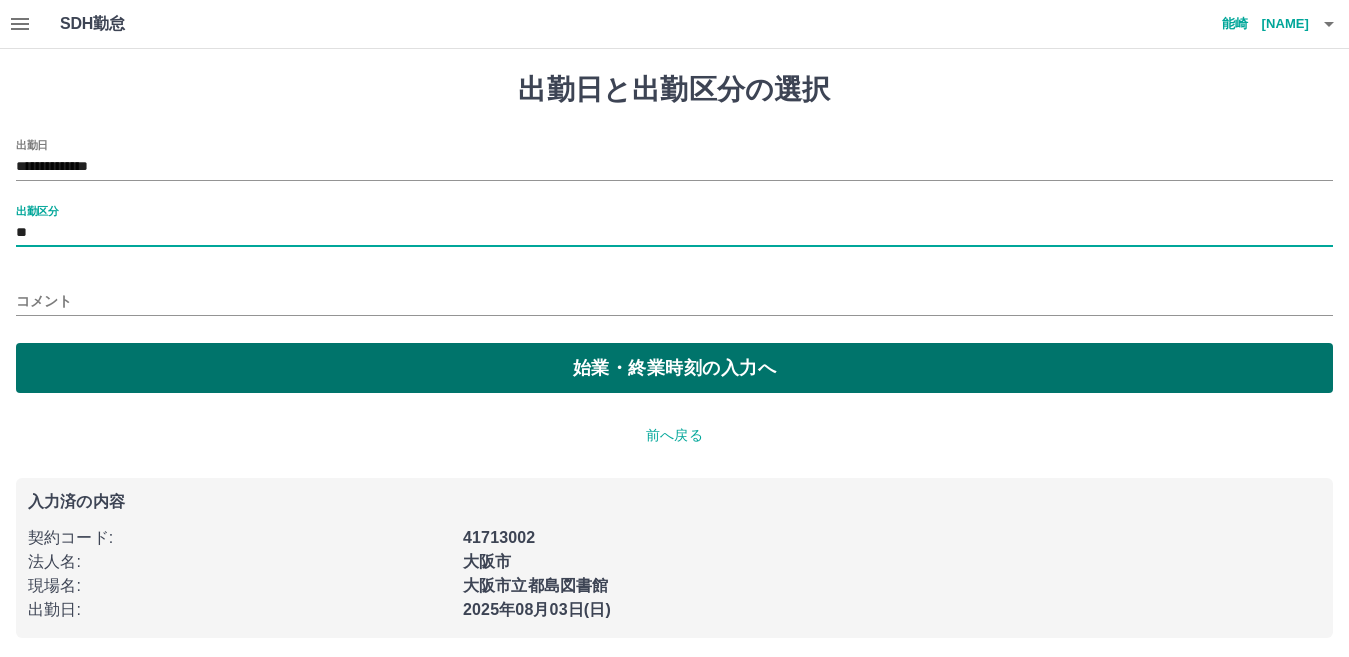 click on "始業・終業時刻の入力へ" at bounding box center (674, 368) 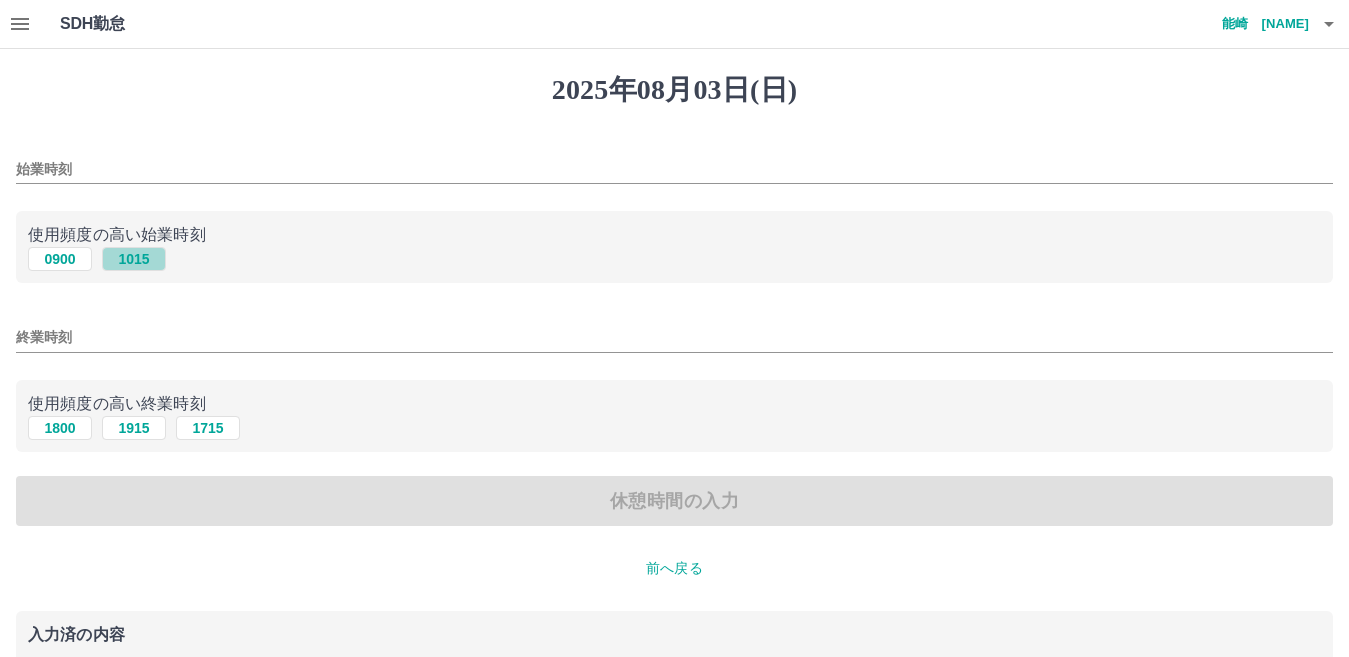 click on "1015" at bounding box center [134, 259] 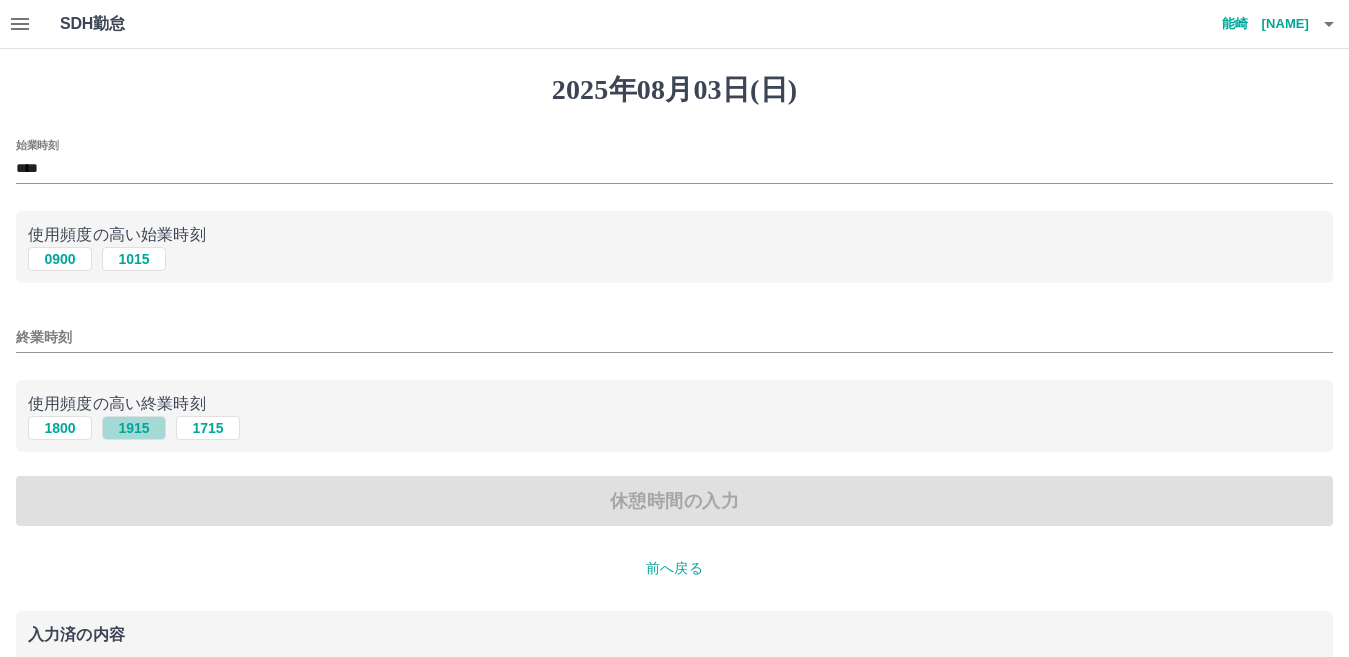 click on "1915" at bounding box center (134, 428) 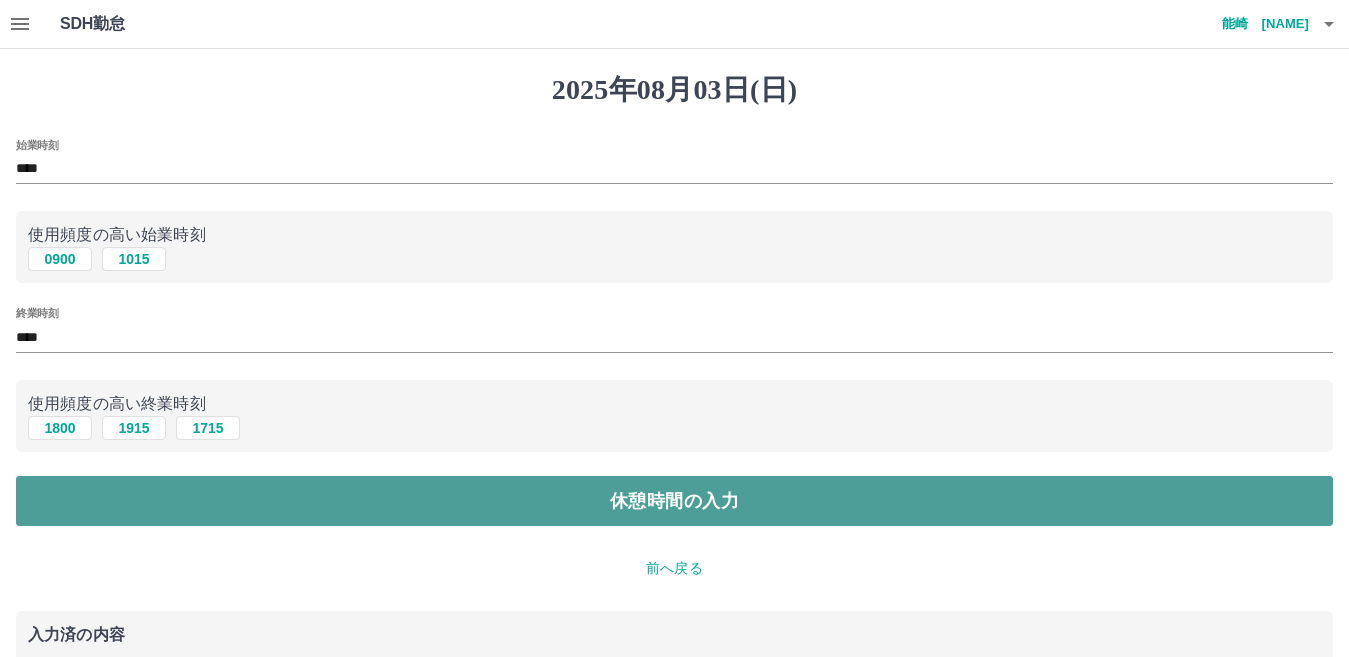 click on "休憩時間の入力" at bounding box center [674, 501] 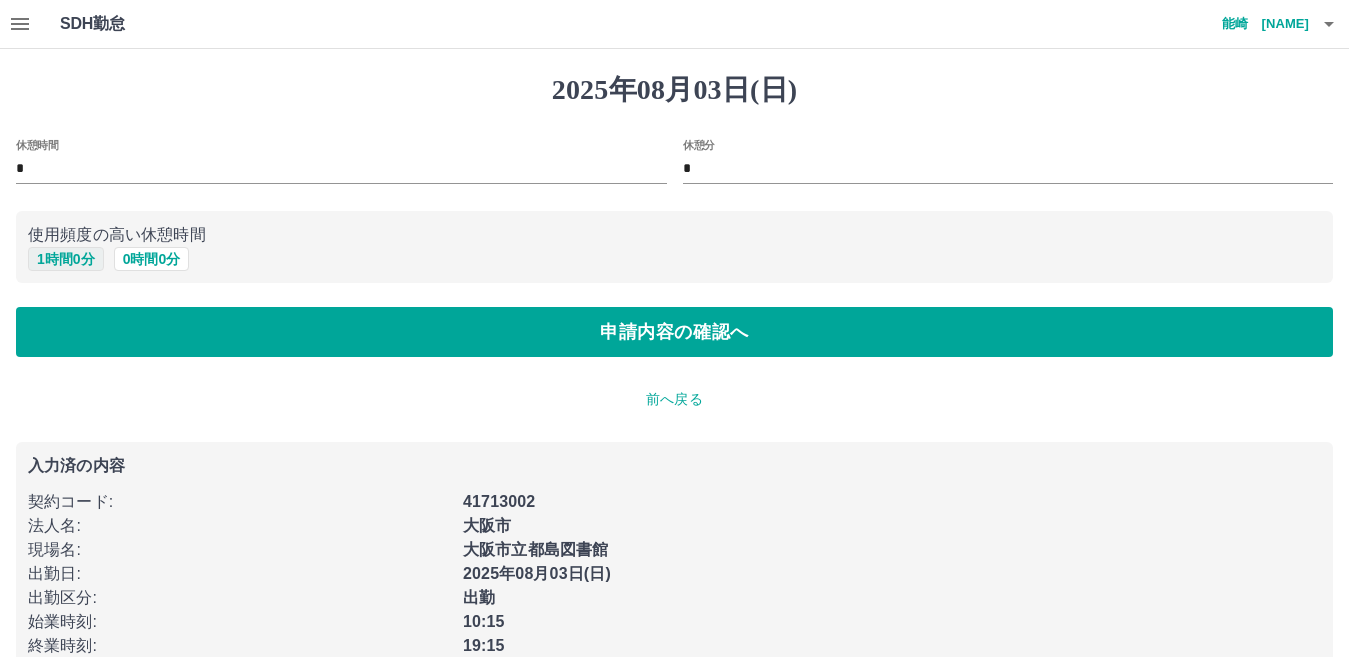 click on "1 時間 0 分" at bounding box center (66, 259) 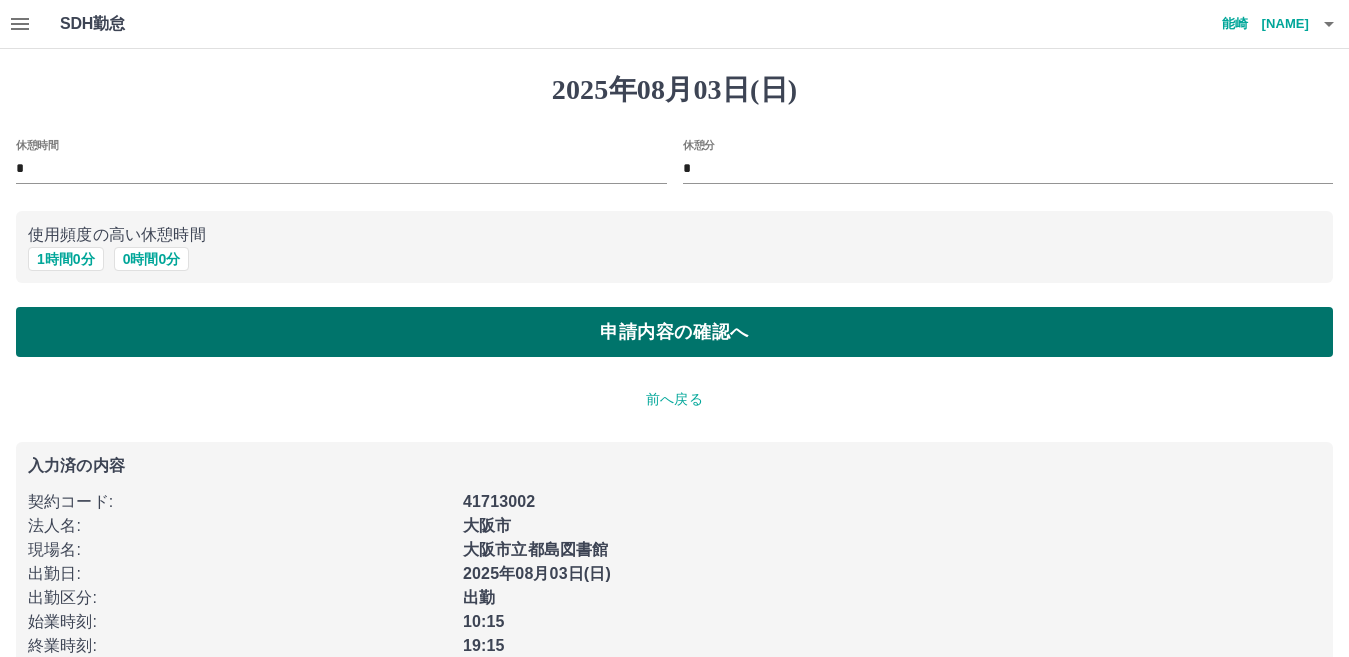 click on "申請内容の確認へ" at bounding box center [674, 332] 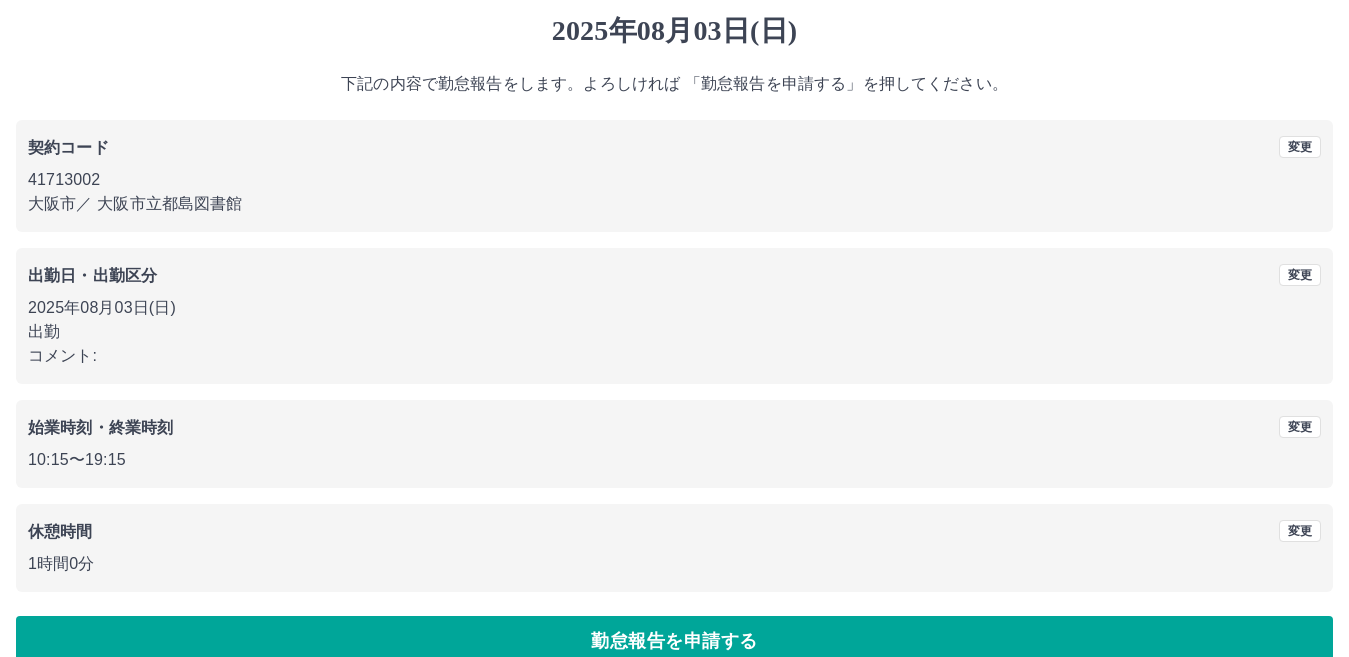 scroll, scrollTop: 92, scrollLeft: 0, axis: vertical 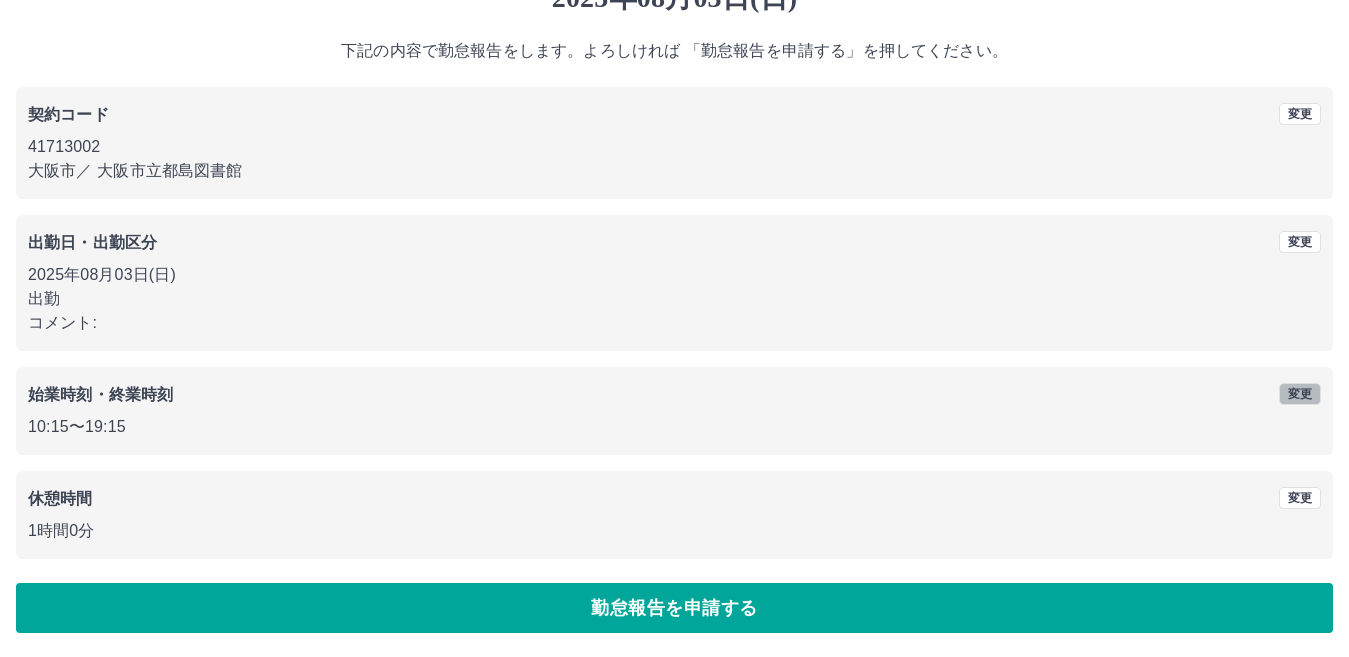 click on "変更" at bounding box center [1300, 394] 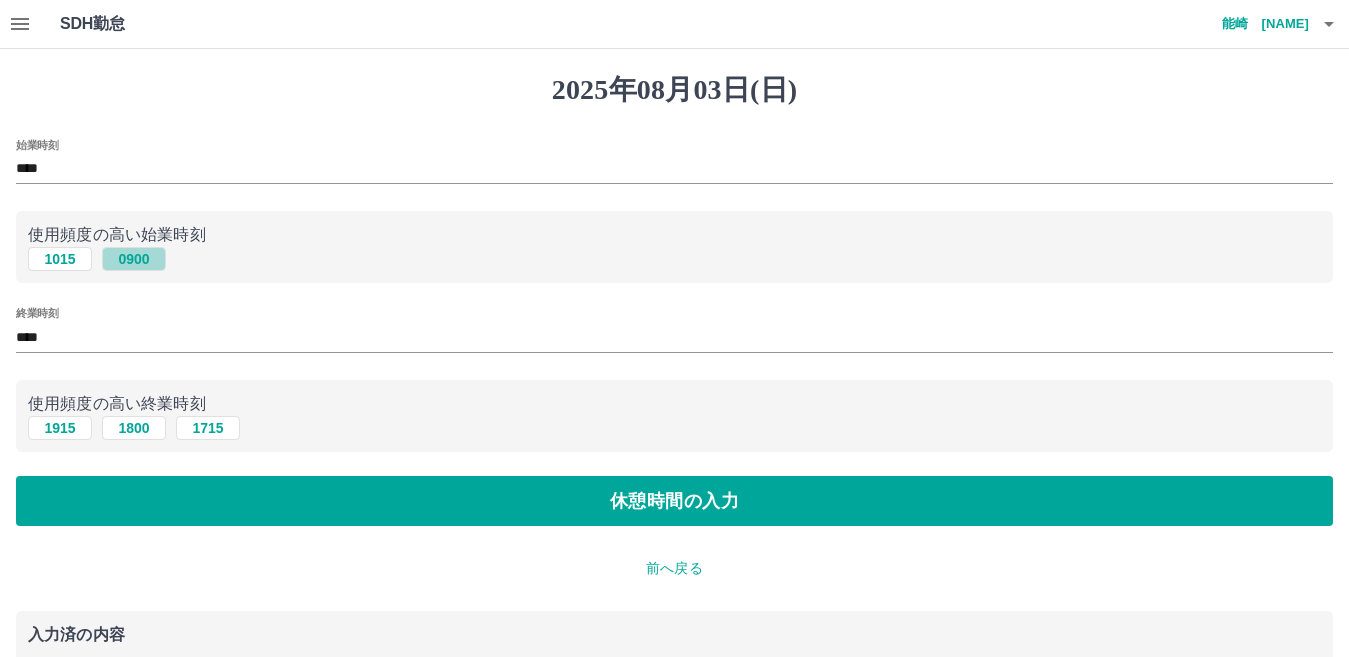 click on "0900" at bounding box center (134, 259) 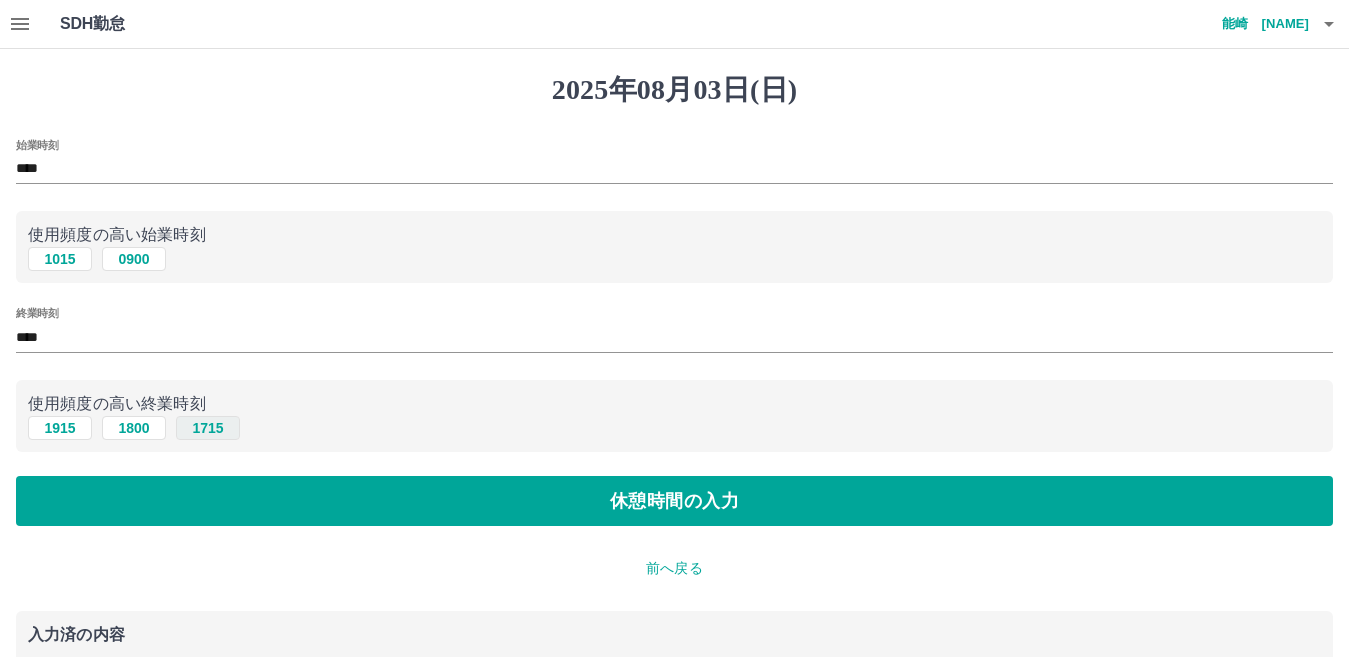 click on "1715" at bounding box center (208, 428) 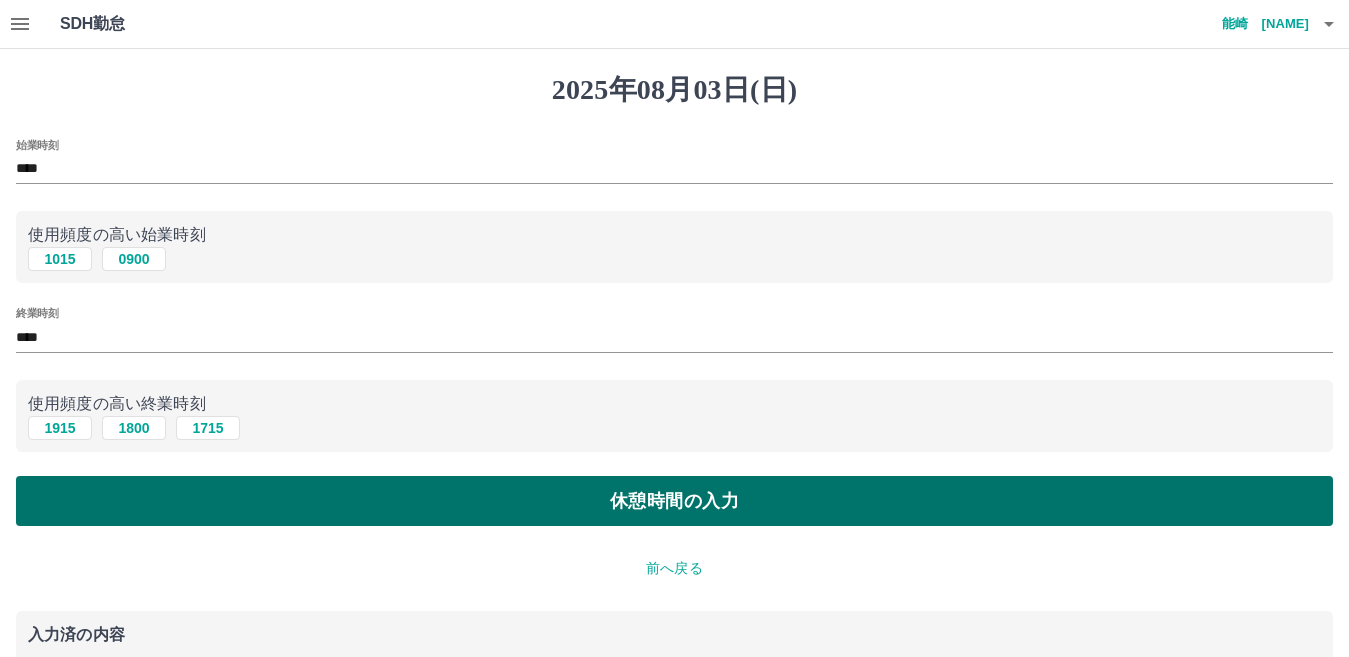 click on "休憩時間の入力" at bounding box center [674, 501] 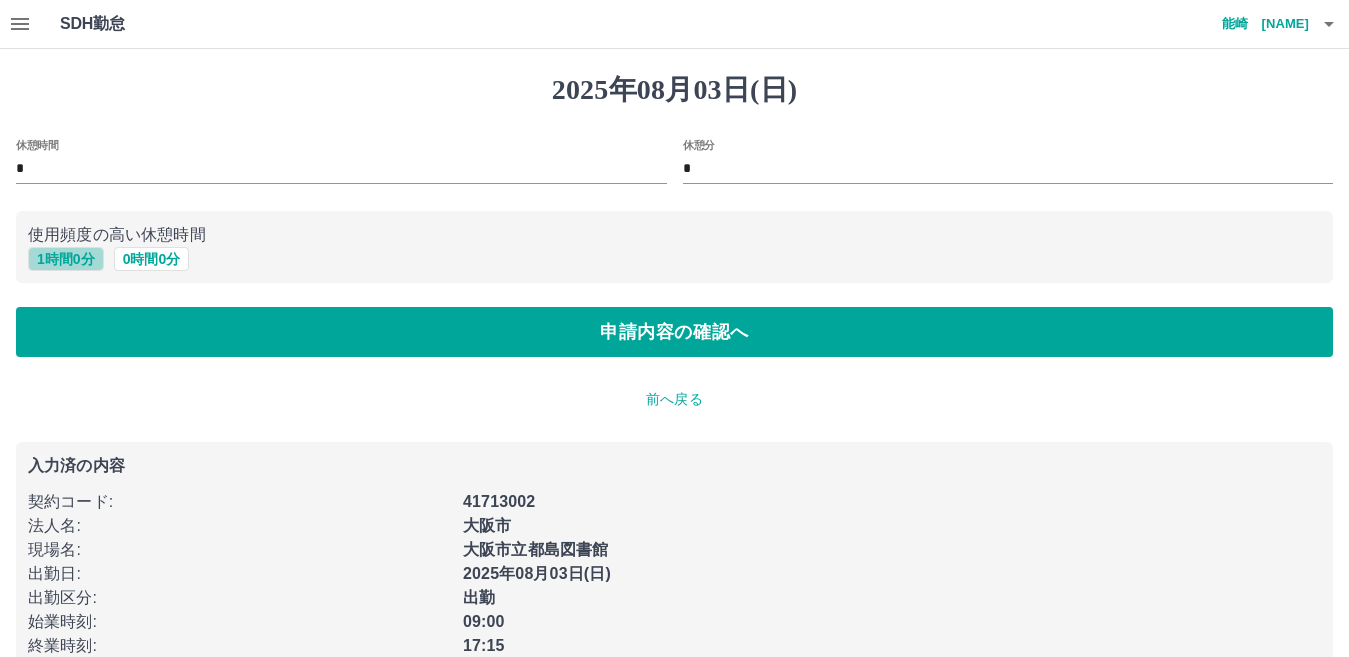 drag, startPoint x: 65, startPoint y: 262, endPoint x: 70, endPoint y: 277, distance: 15.811388 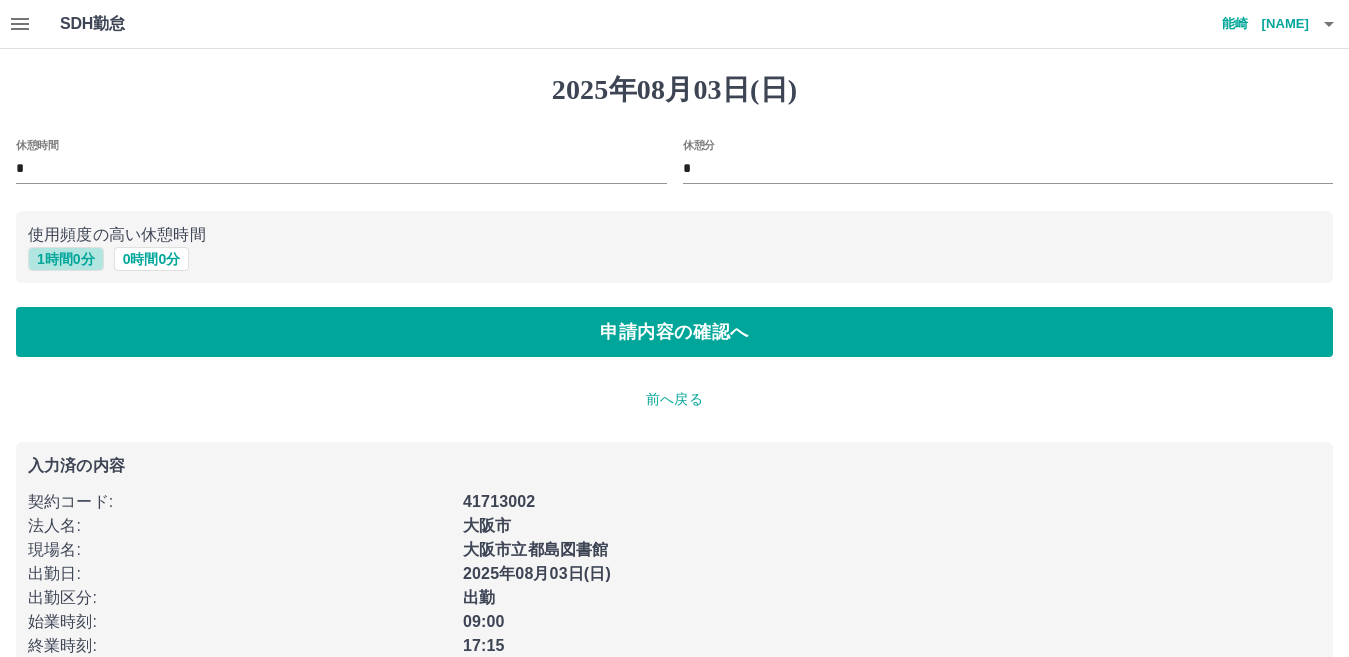 click on "1 時間 0 分" at bounding box center (66, 259) 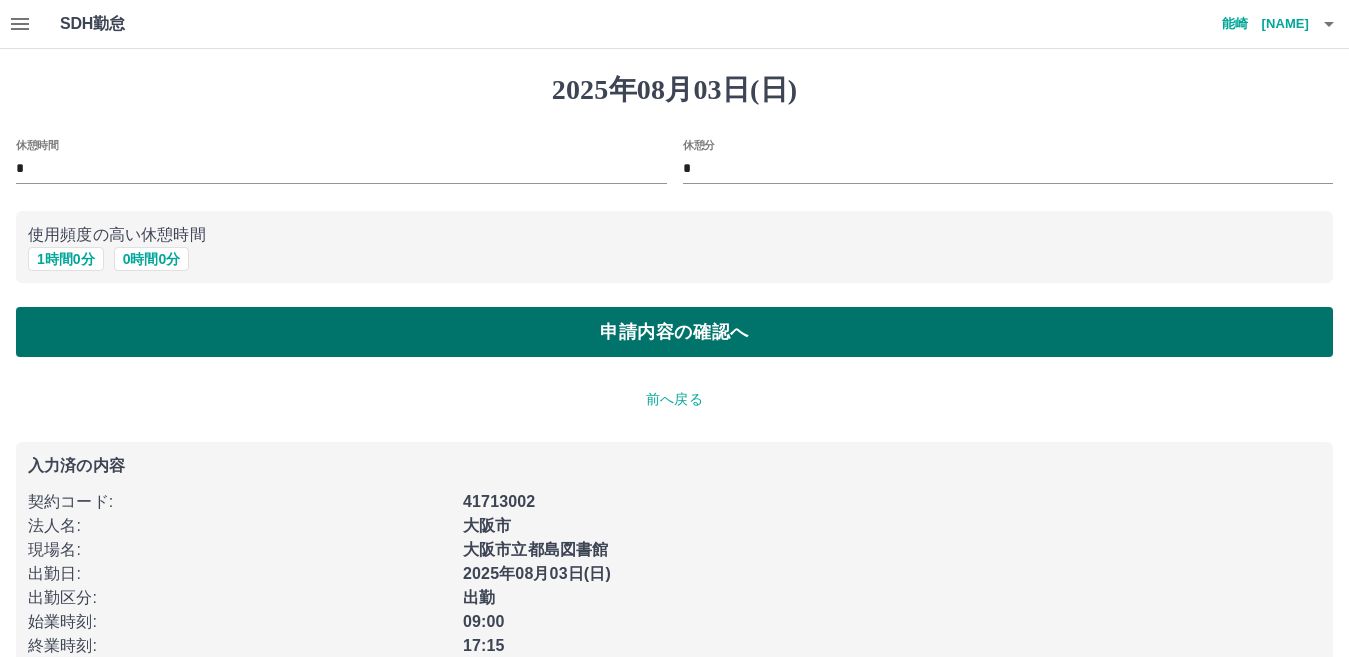 click on "申請内容の確認へ" at bounding box center [674, 332] 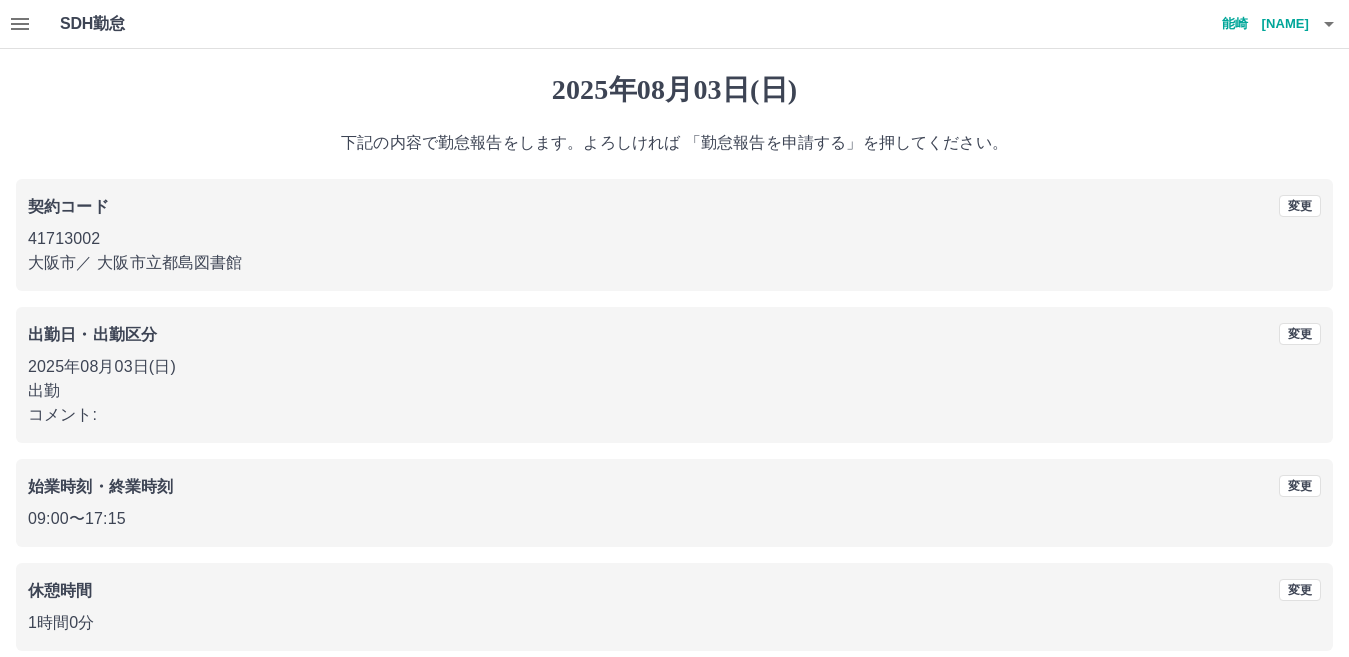 scroll, scrollTop: 92, scrollLeft: 0, axis: vertical 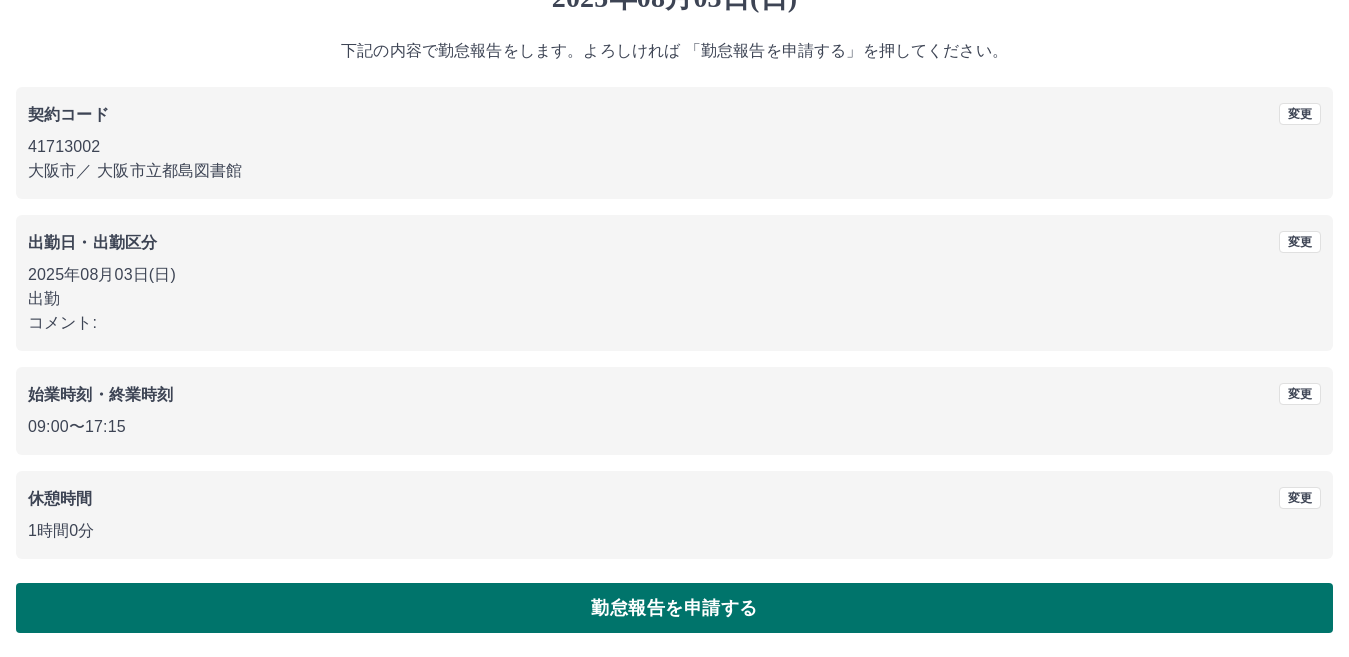 click on "勤怠報告を申請する" at bounding box center (674, 608) 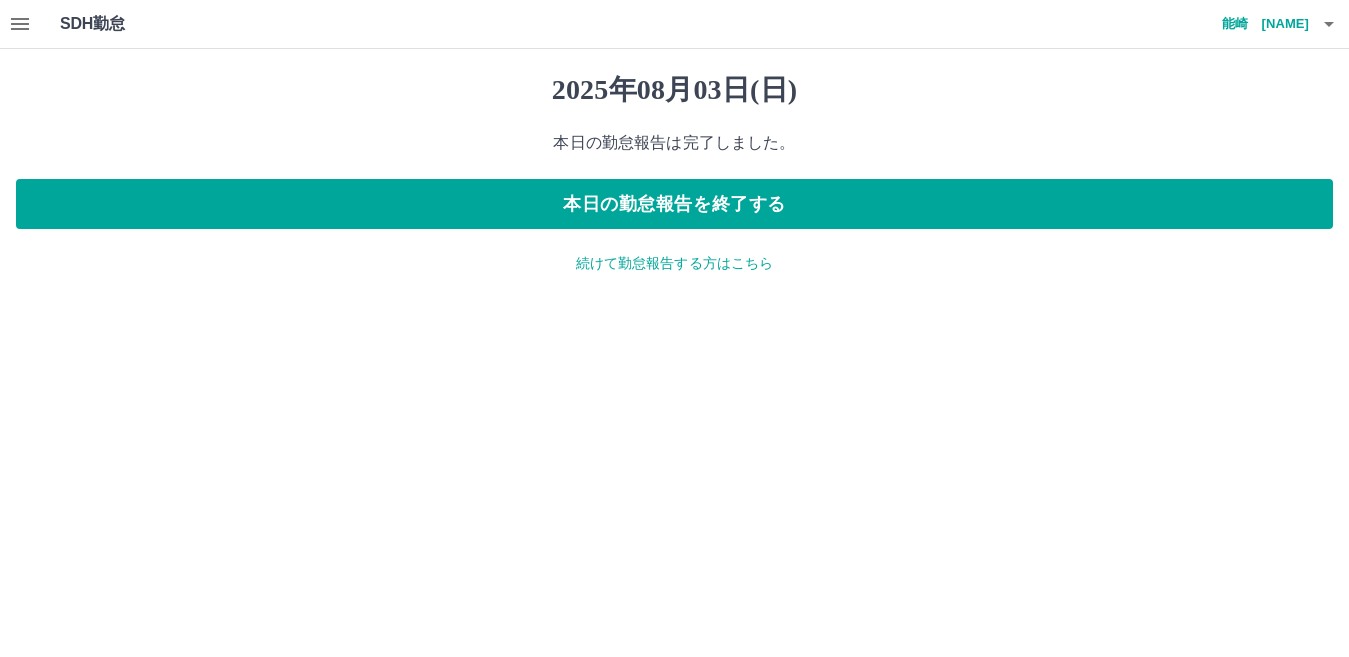 scroll, scrollTop: 0, scrollLeft: 0, axis: both 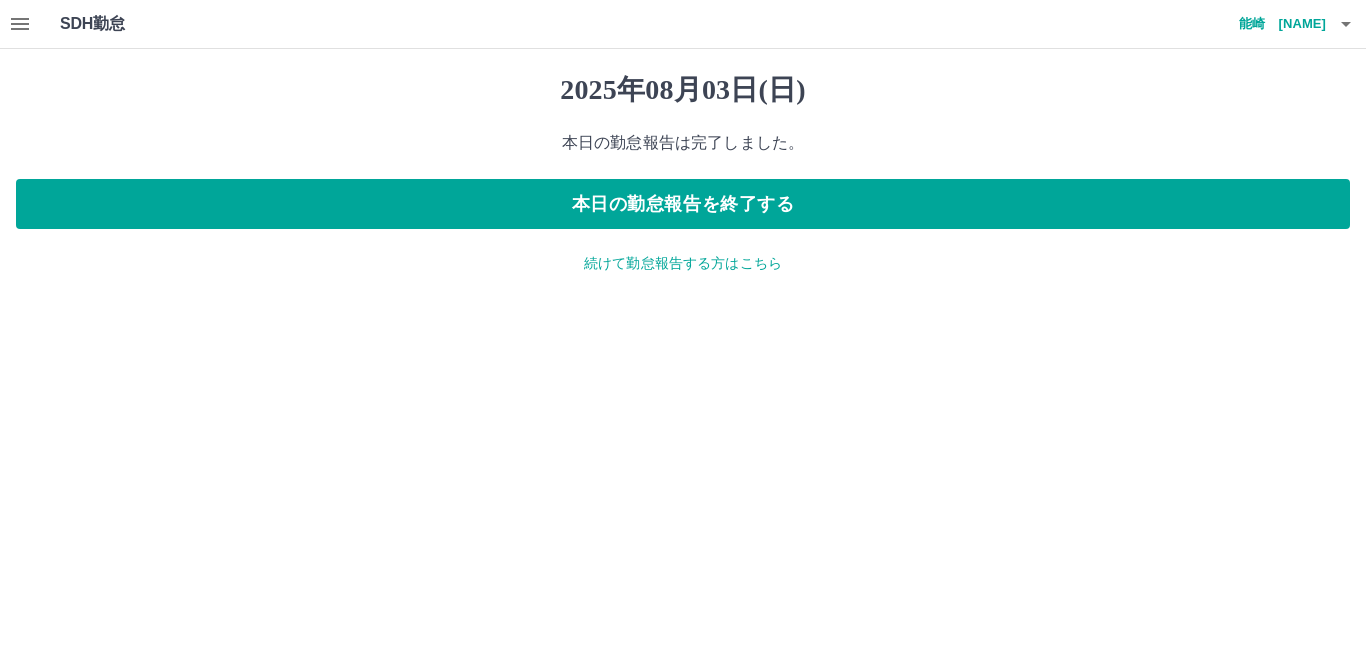click 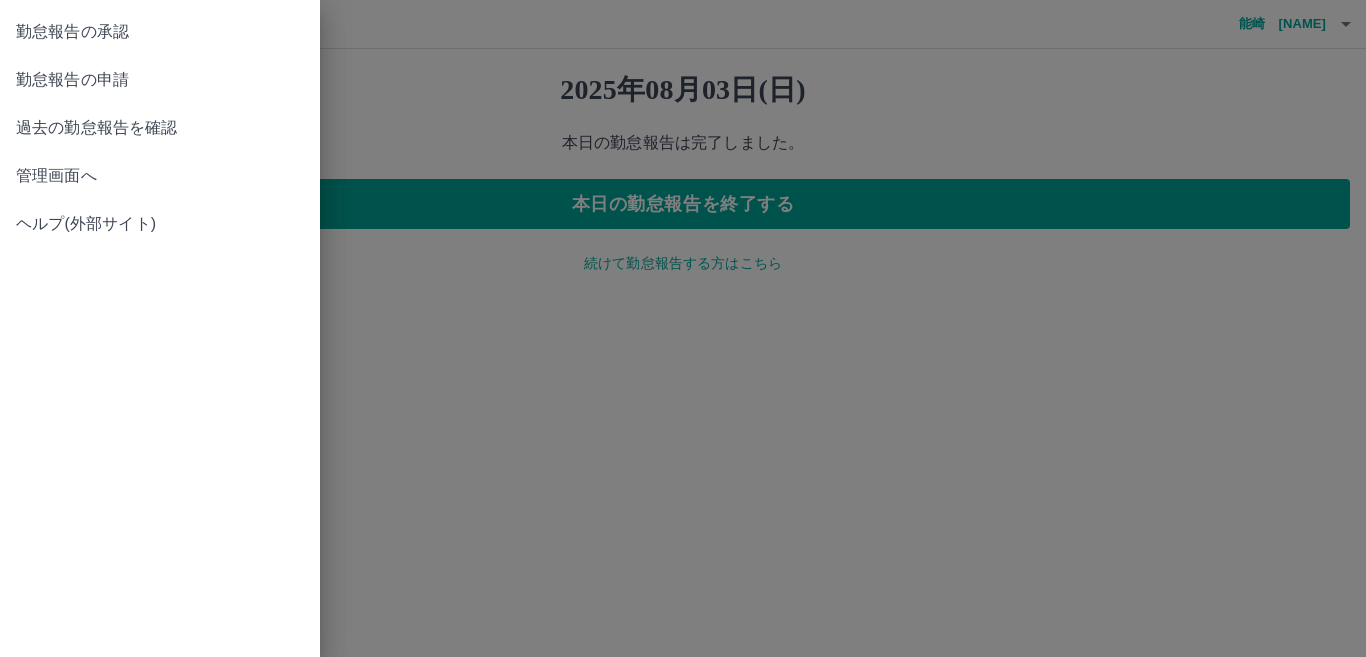 click on "管理画面へ" at bounding box center [160, 176] 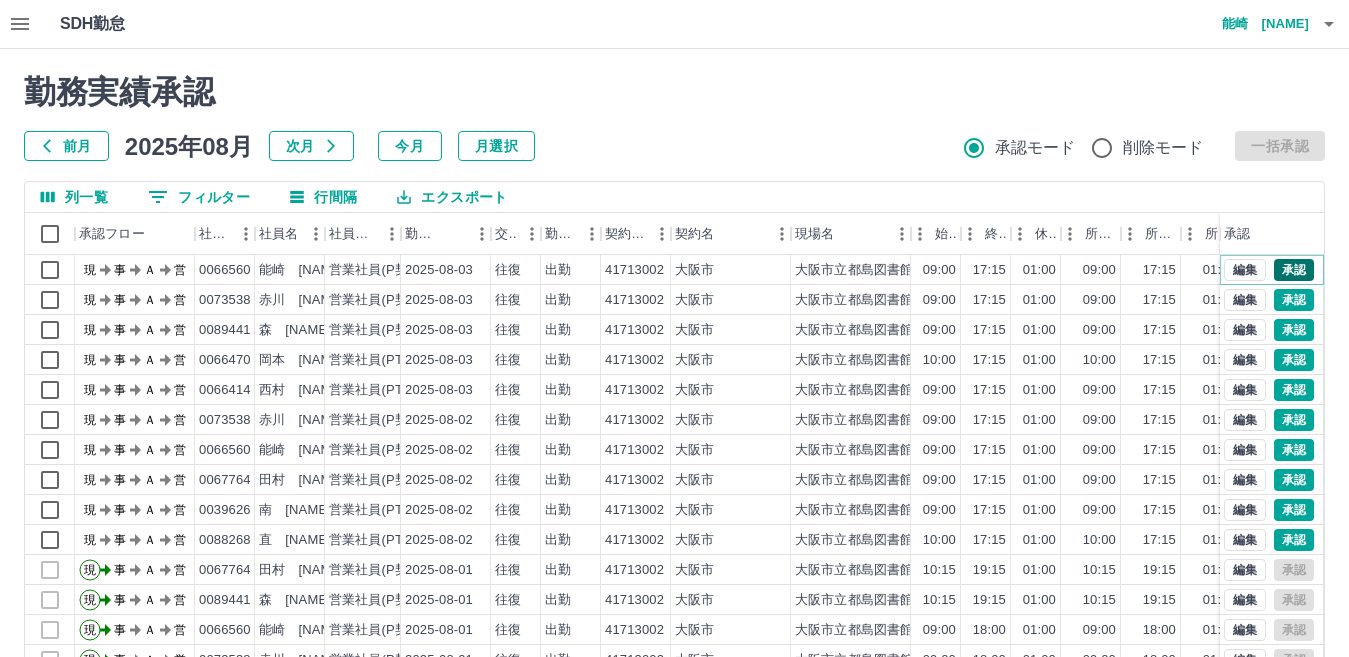 click on "承認" at bounding box center (1294, 270) 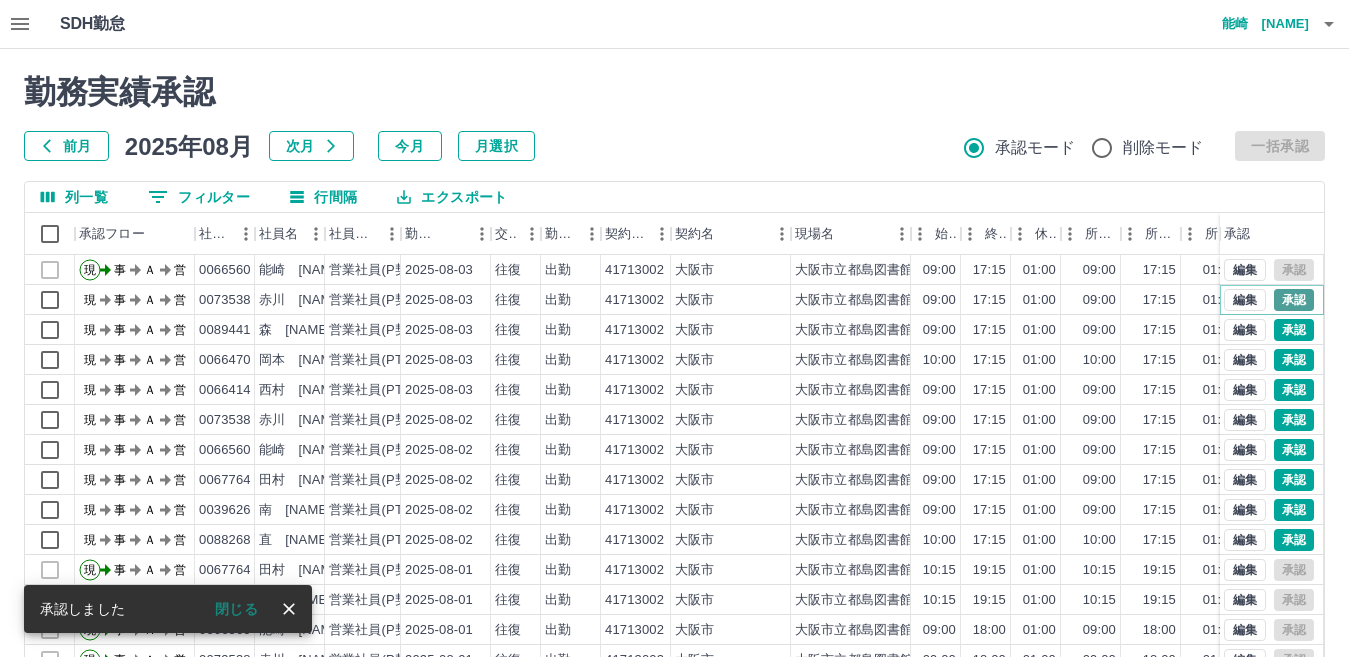 click on "承認" at bounding box center [1294, 300] 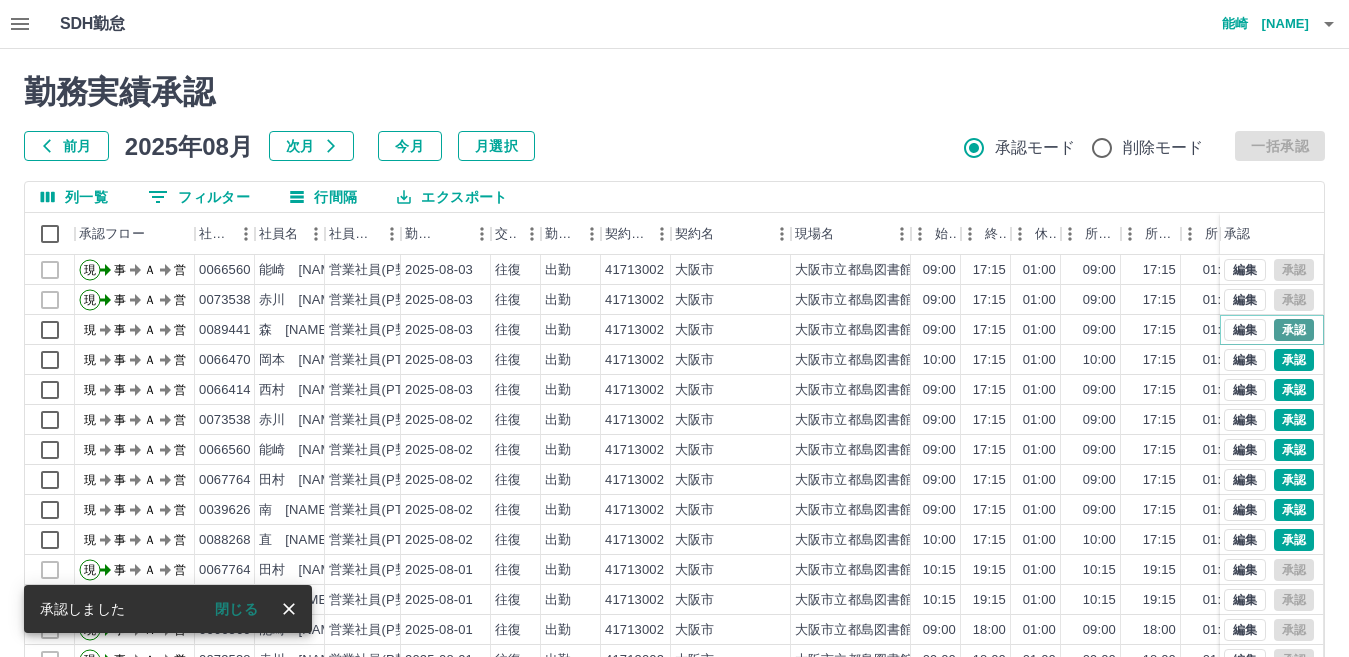 click on "承認" at bounding box center (1294, 330) 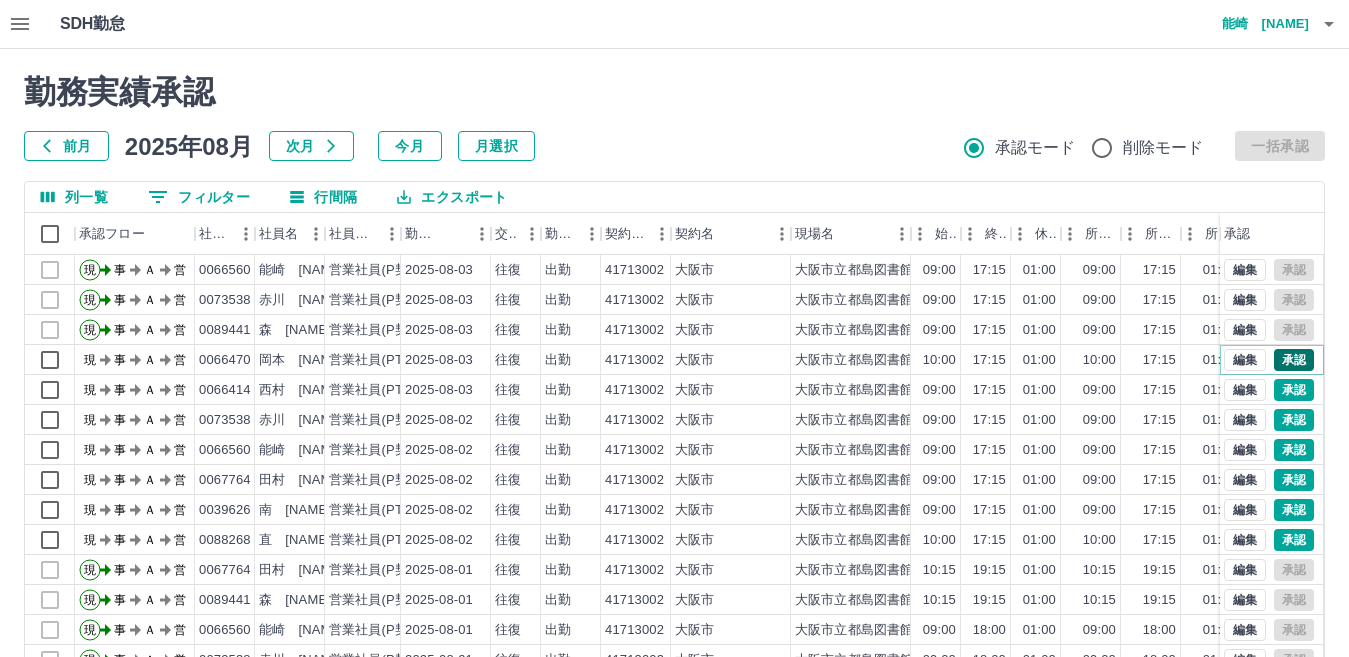 click on "承認" at bounding box center [1294, 360] 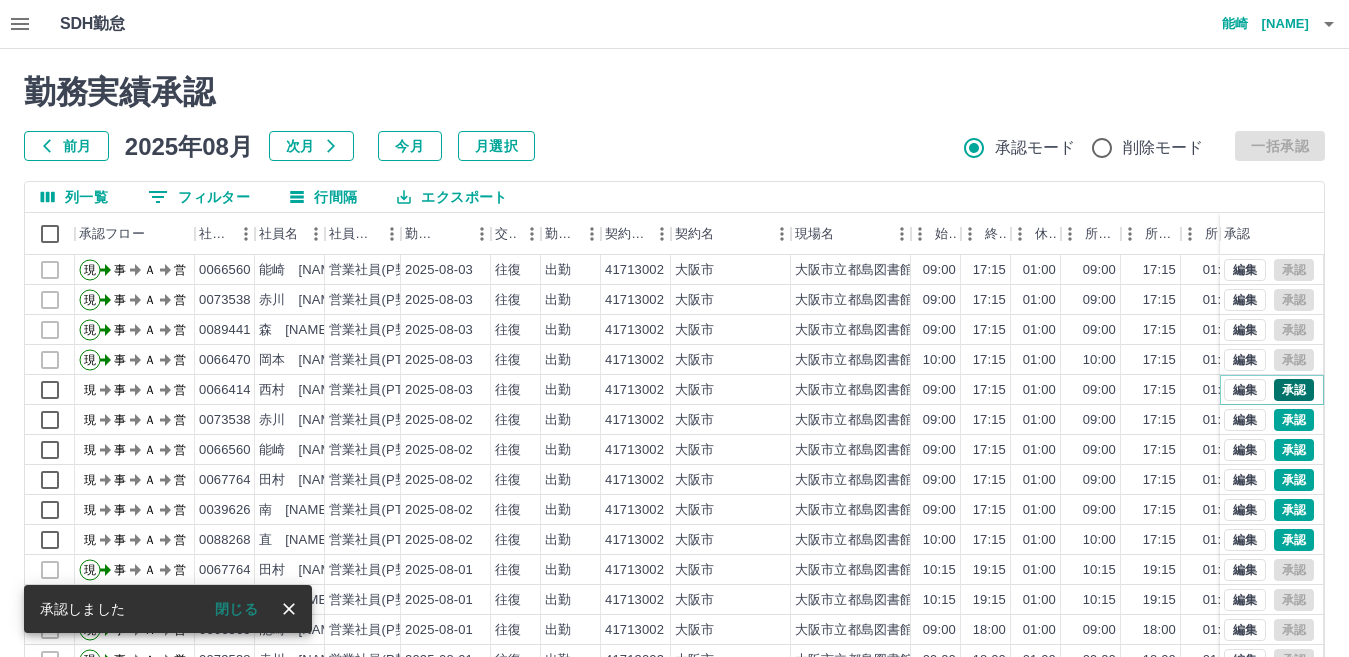 click on "承認" at bounding box center [1294, 390] 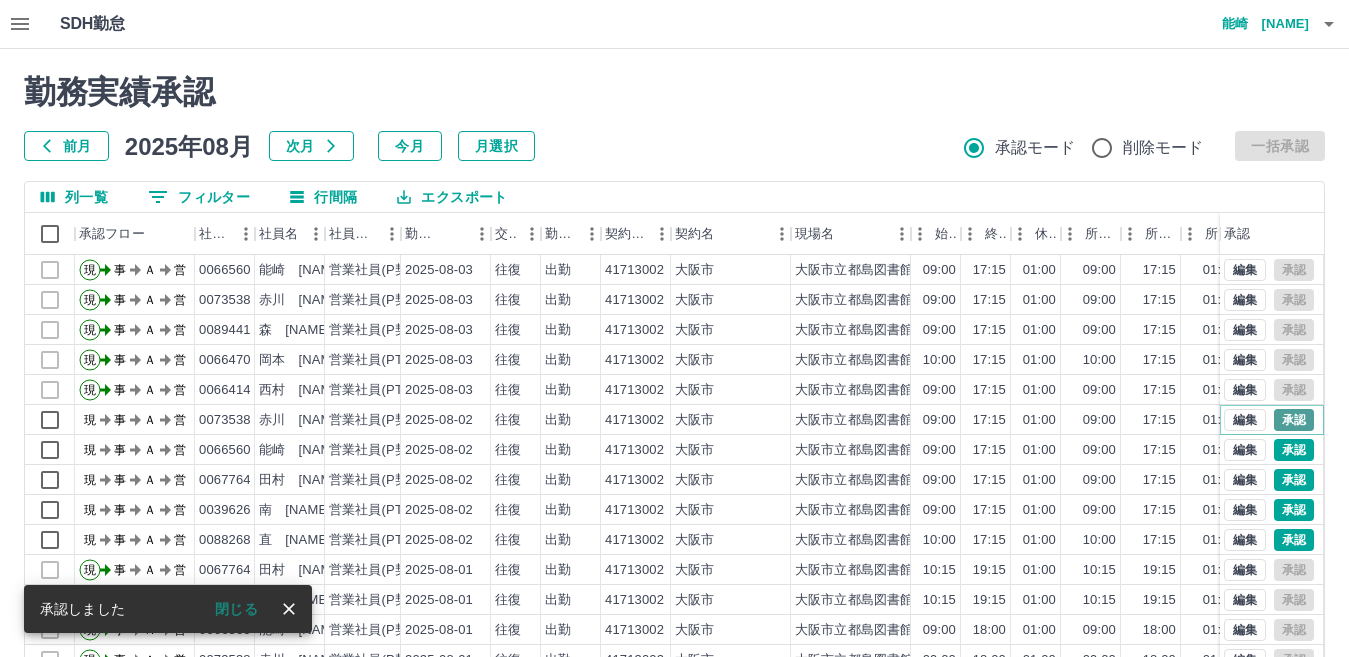 click on "承認" at bounding box center (1294, 420) 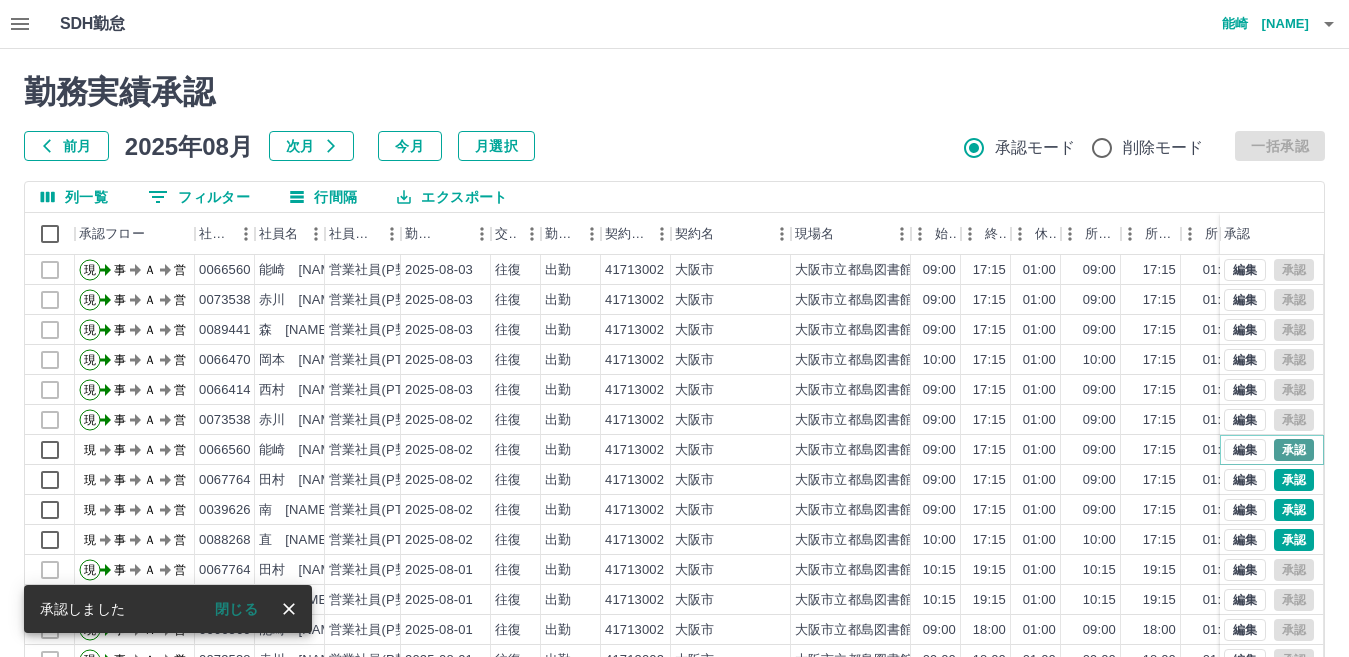 click on "承認" at bounding box center [1294, 450] 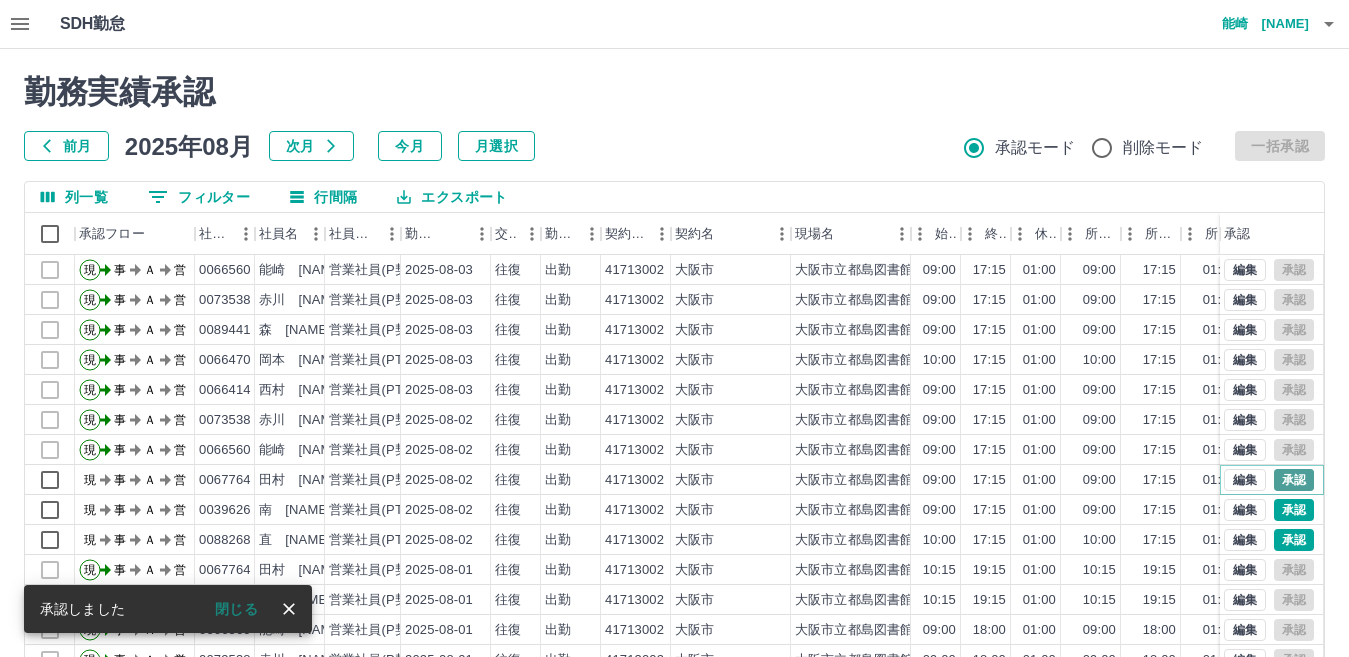 click on "承認" at bounding box center (1294, 480) 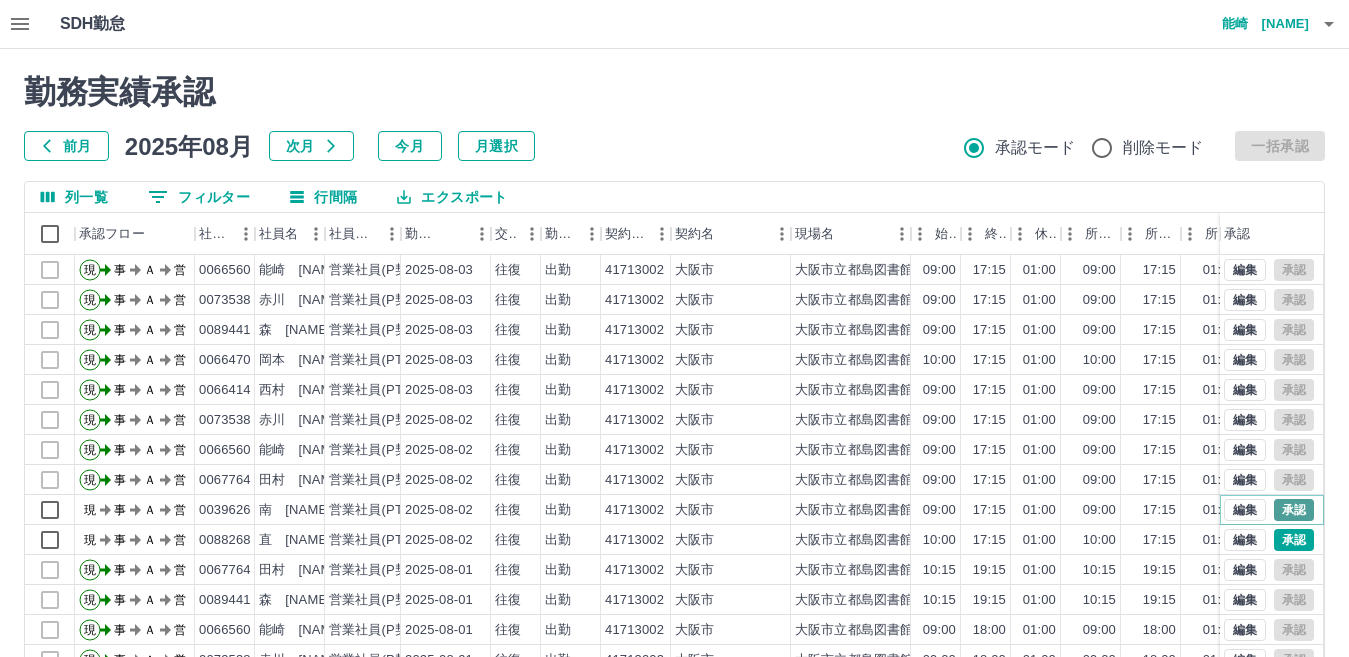 click on "承認" at bounding box center (1294, 510) 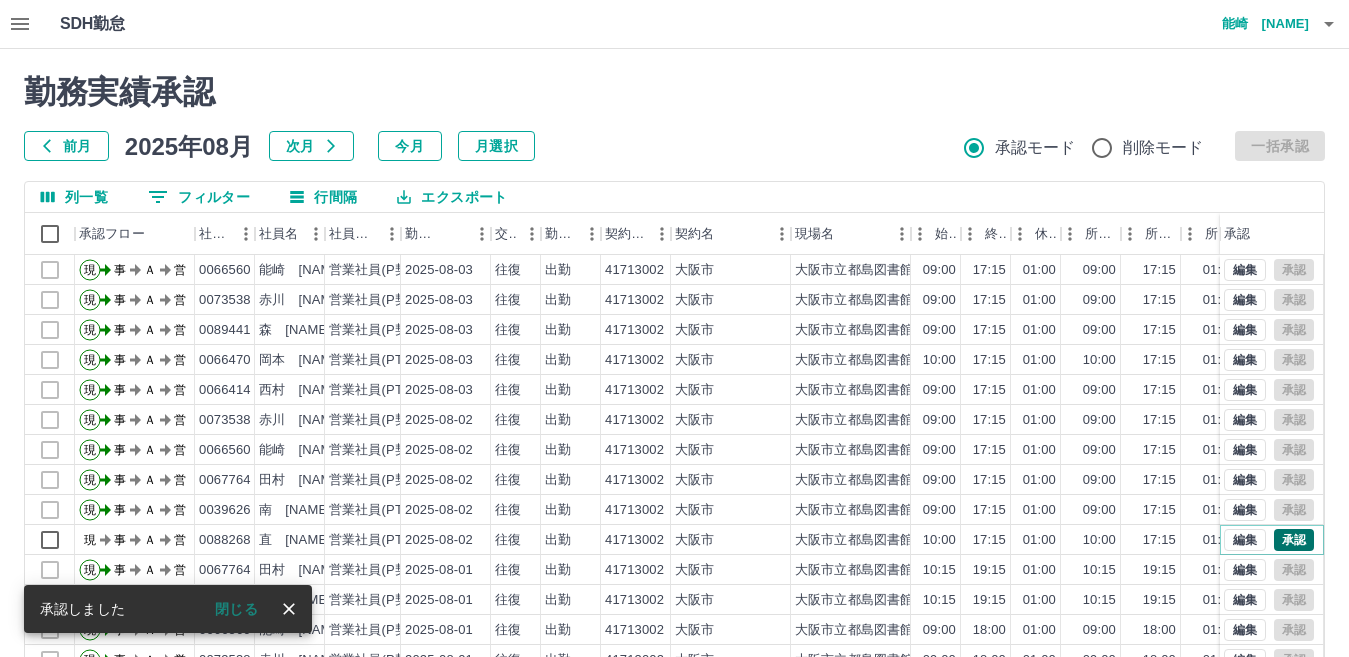 click on "承認" at bounding box center (1294, 540) 